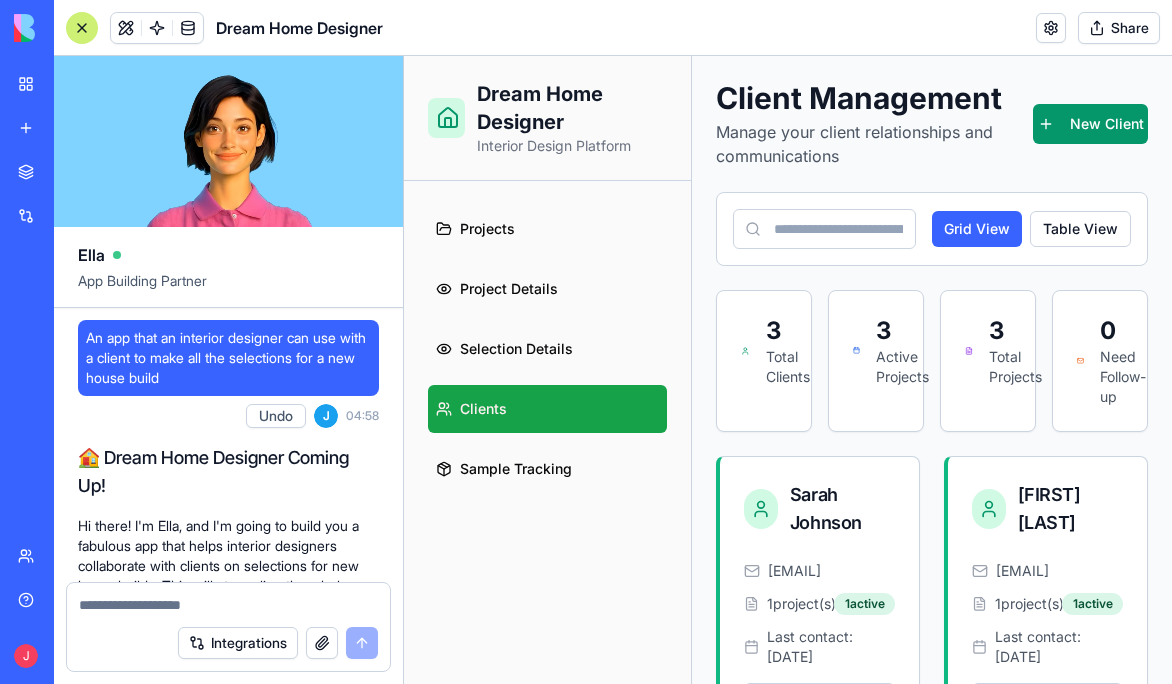 scroll, scrollTop: 0, scrollLeft: 0, axis: both 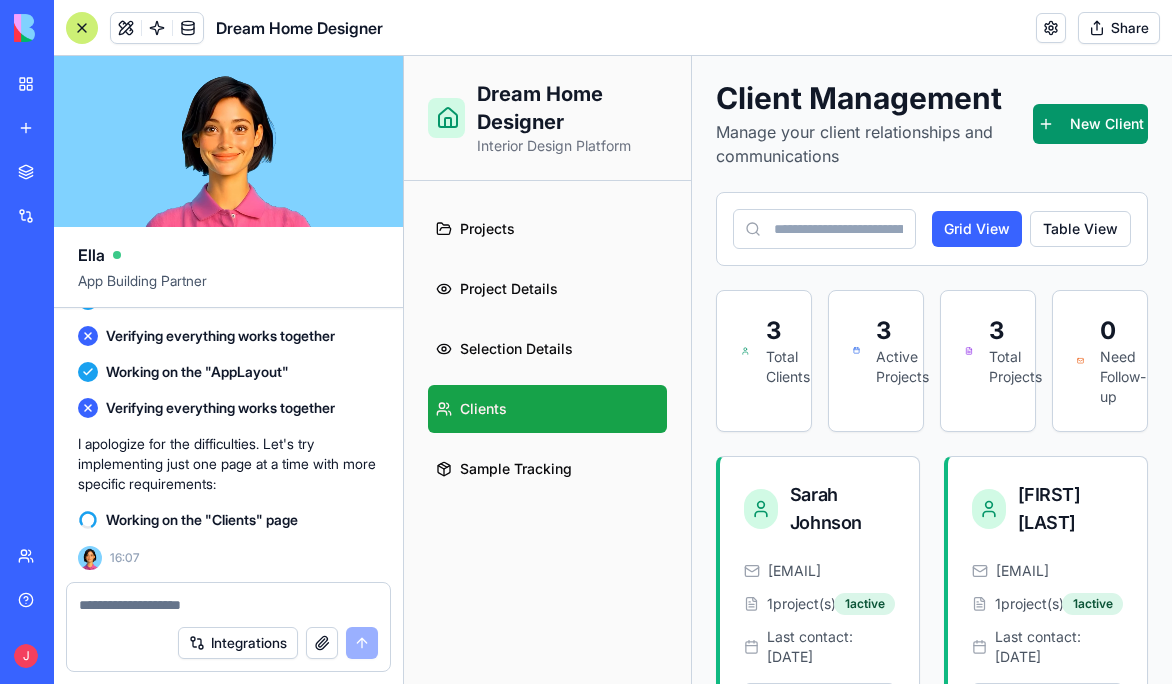 click on "My workspace" at bounding box center (46, 84) 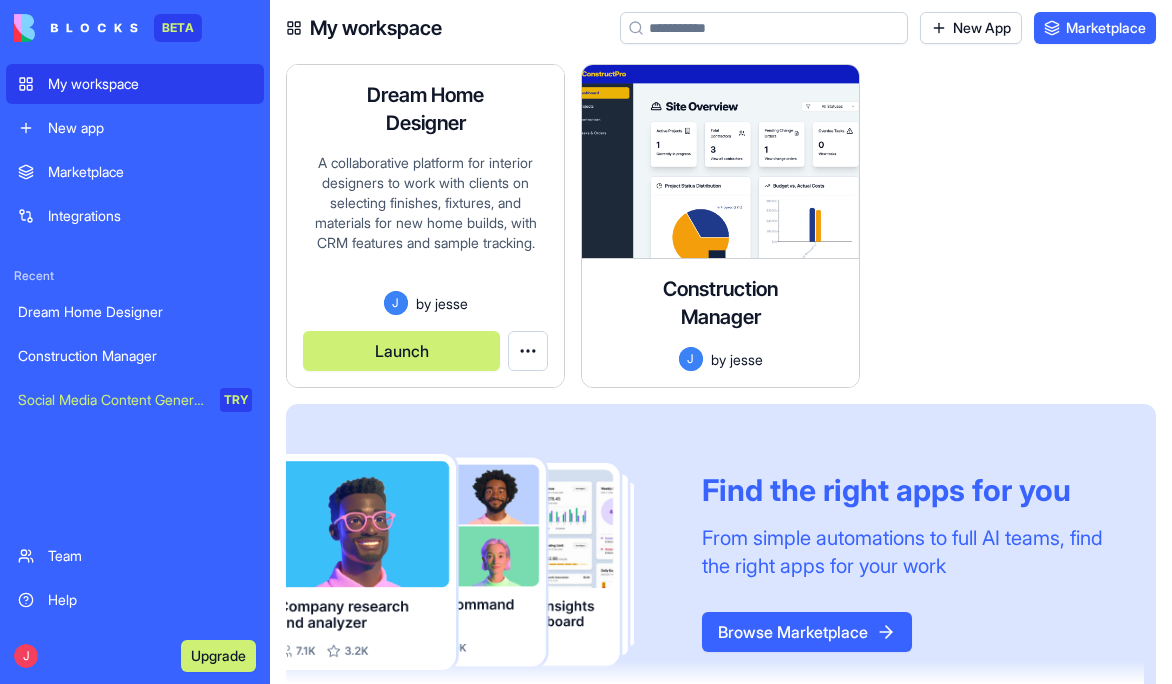 click on "A collaborative platform for interior designers to work with clients on selecting finishes, fixtures, and materials for new home builds, with CRM features and sample tracking." at bounding box center (425, 222) 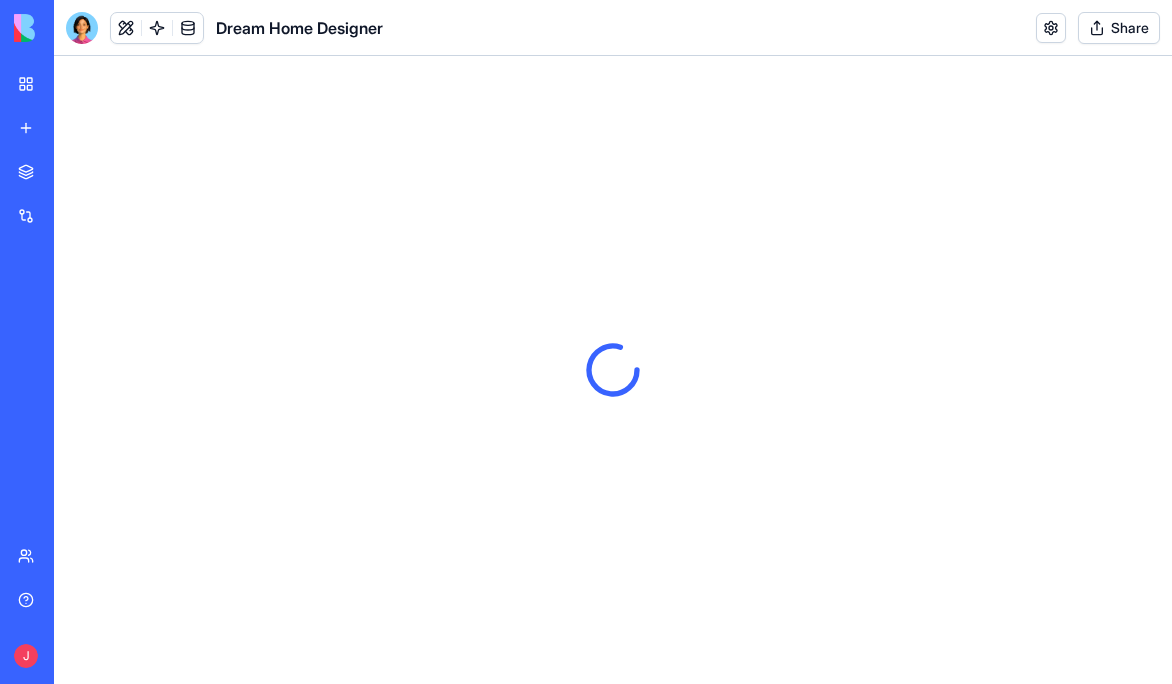 scroll, scrollTop: 0, scrollLeft: 0, axis: both 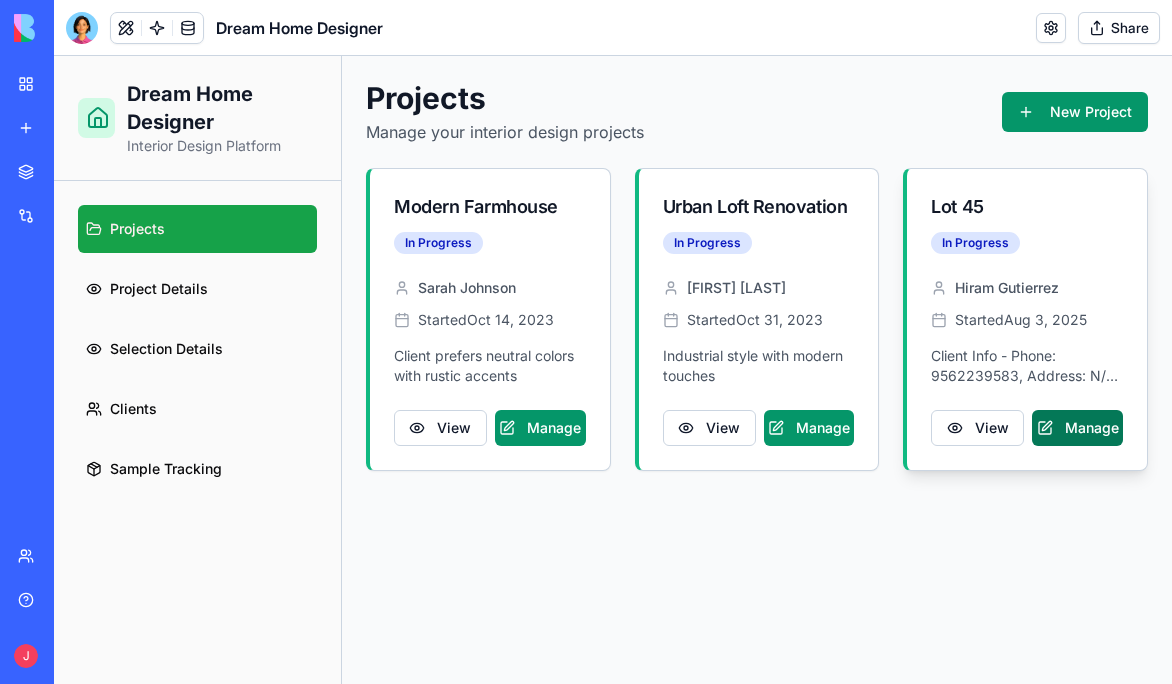 click on "Manage" at bounding box center (1077, 428) 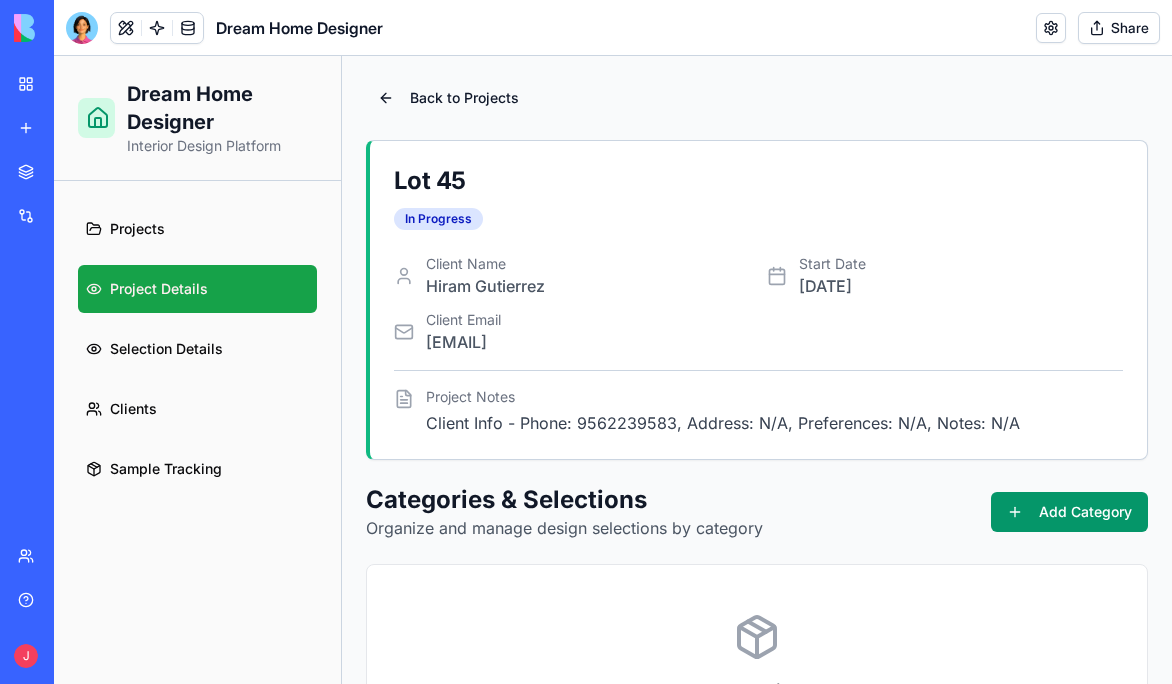 scroll, scrollTop: 5, scrollLeft: 0, axis: vertical 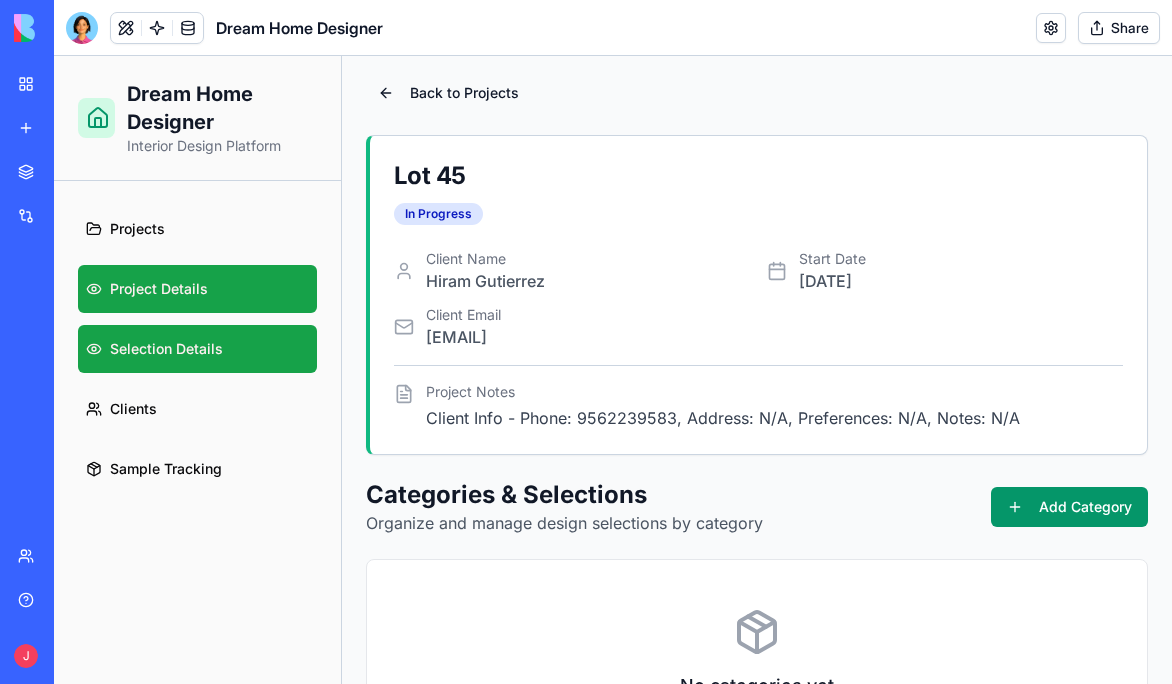 click on "Selection Details" at bounding box center [166, 349] 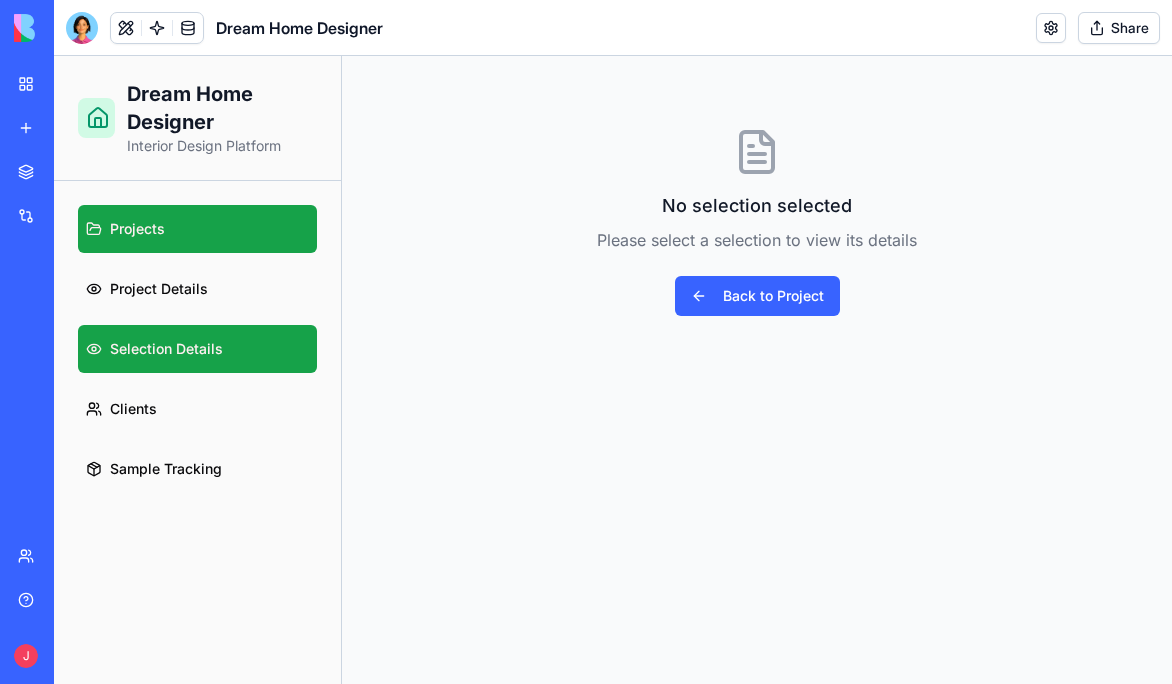 click on "Projects" at bounding box center [137, 229] 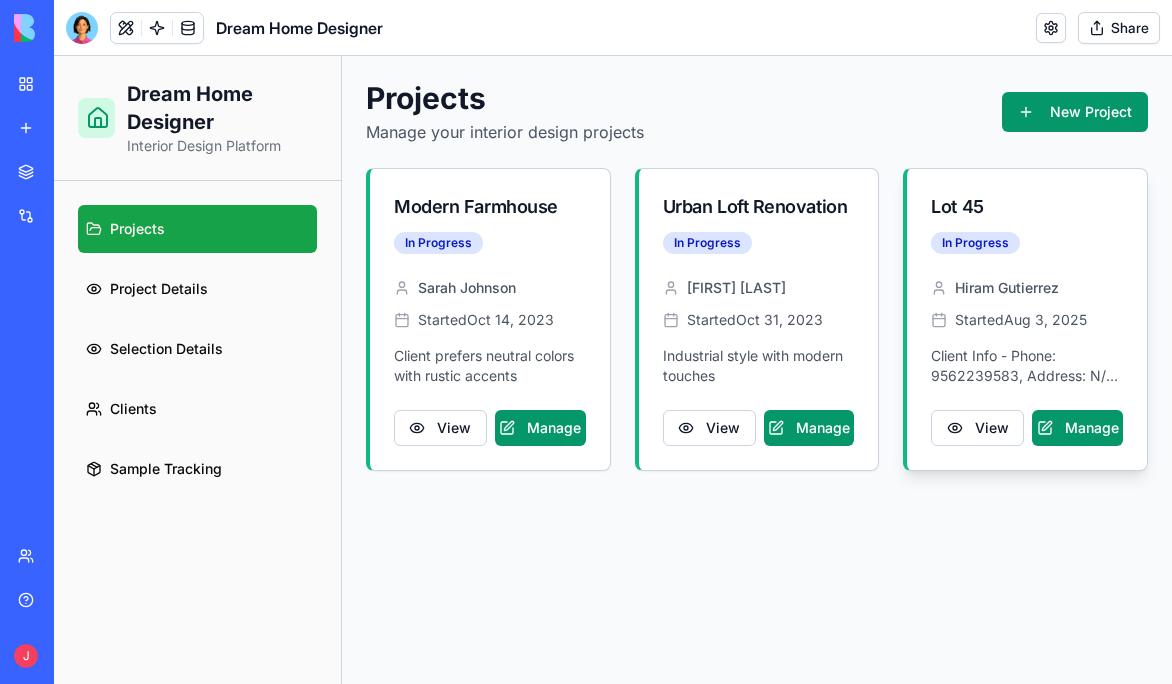 click on "Hiram Gutierrez" at bounding box center [1027, 288] 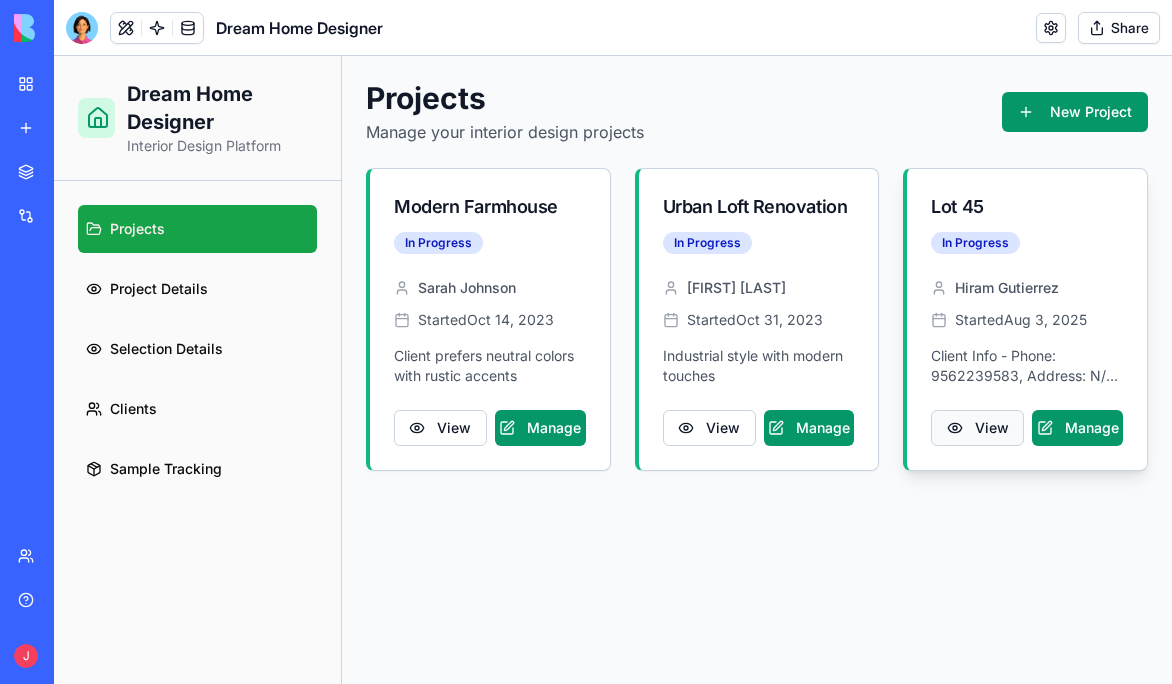 click on "View" at bounding box center (977, 428) 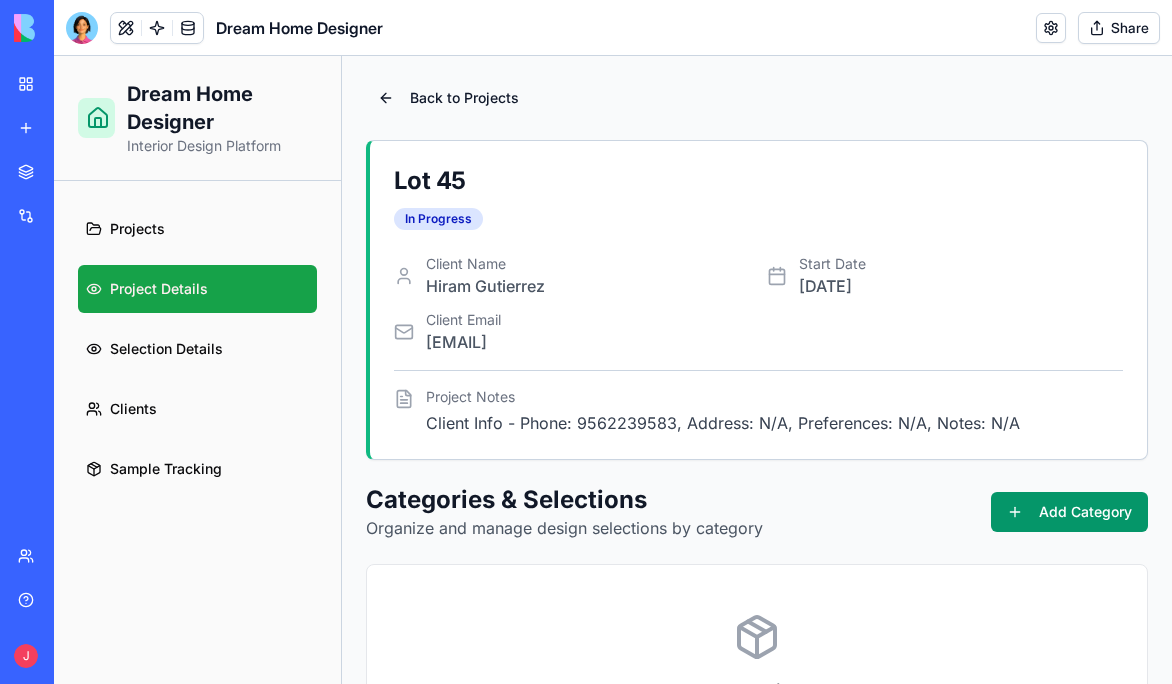 scroll, scrollTop: 190, scrollLeft: 0, axis: vertical 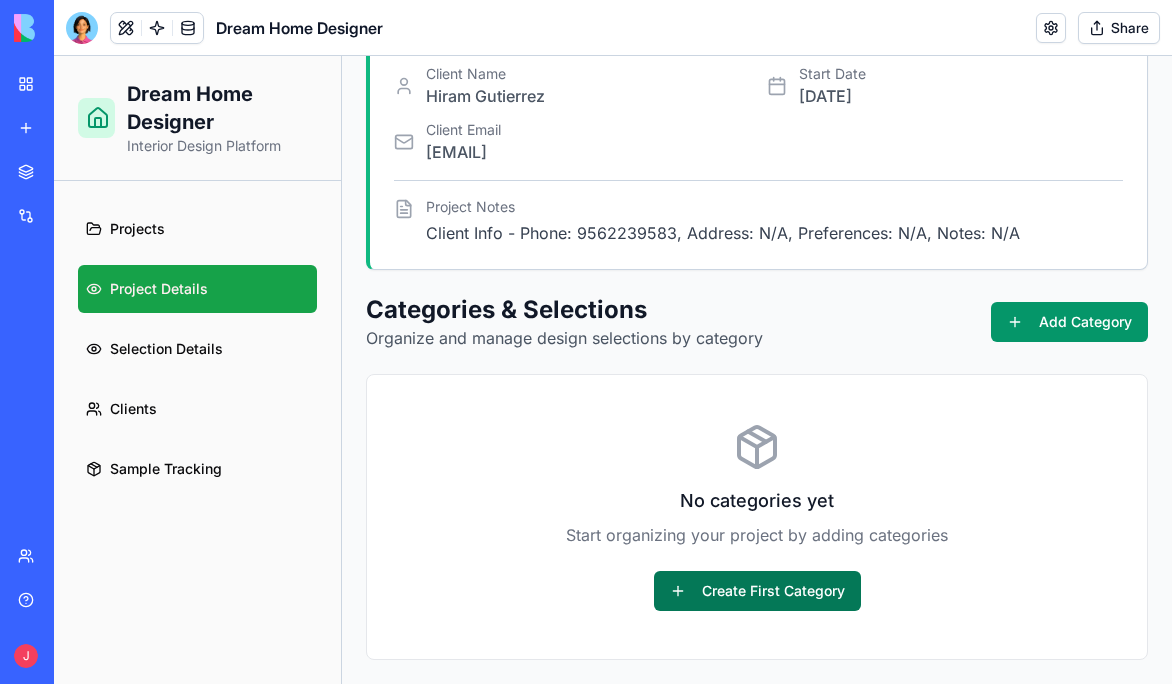 click on "Create First Category" at bounding box center [757, 591] 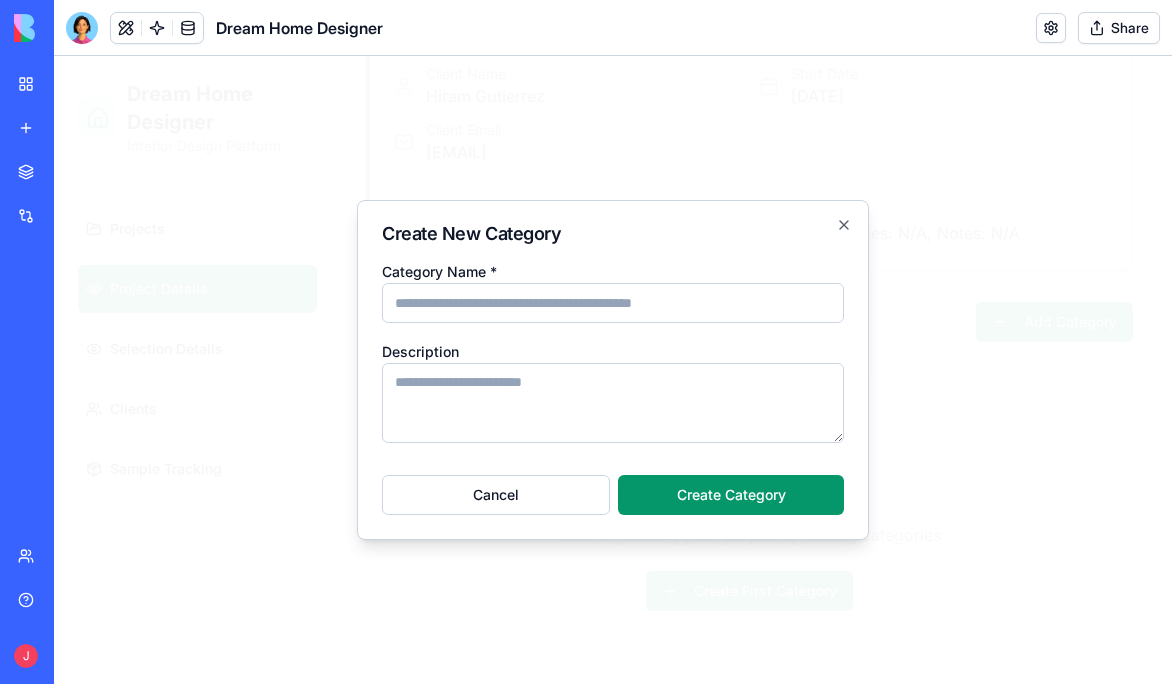 click on "My workspace" at bounding box center [46, 84] 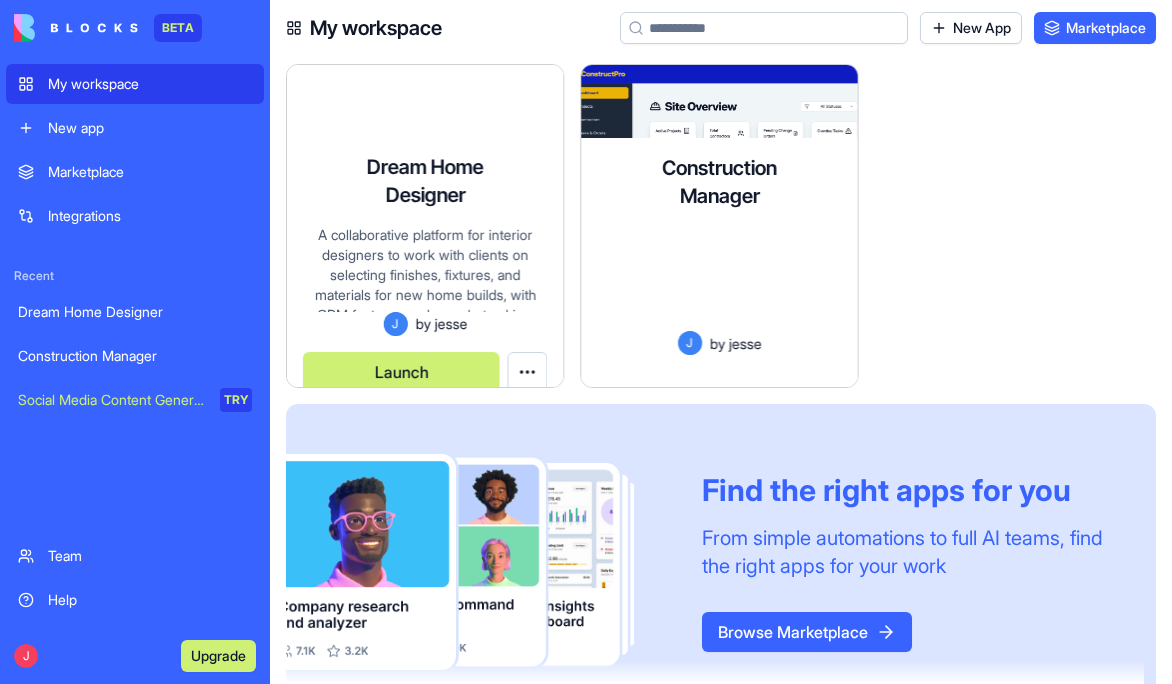 click on "Dream Home Designer A collaborative platform for interior designers to work with clients on selecting finishes, fixtures, and materials for new home builds, with CRM features and sample tracking. J by jesse Launch" at bounding box center [425, 262] 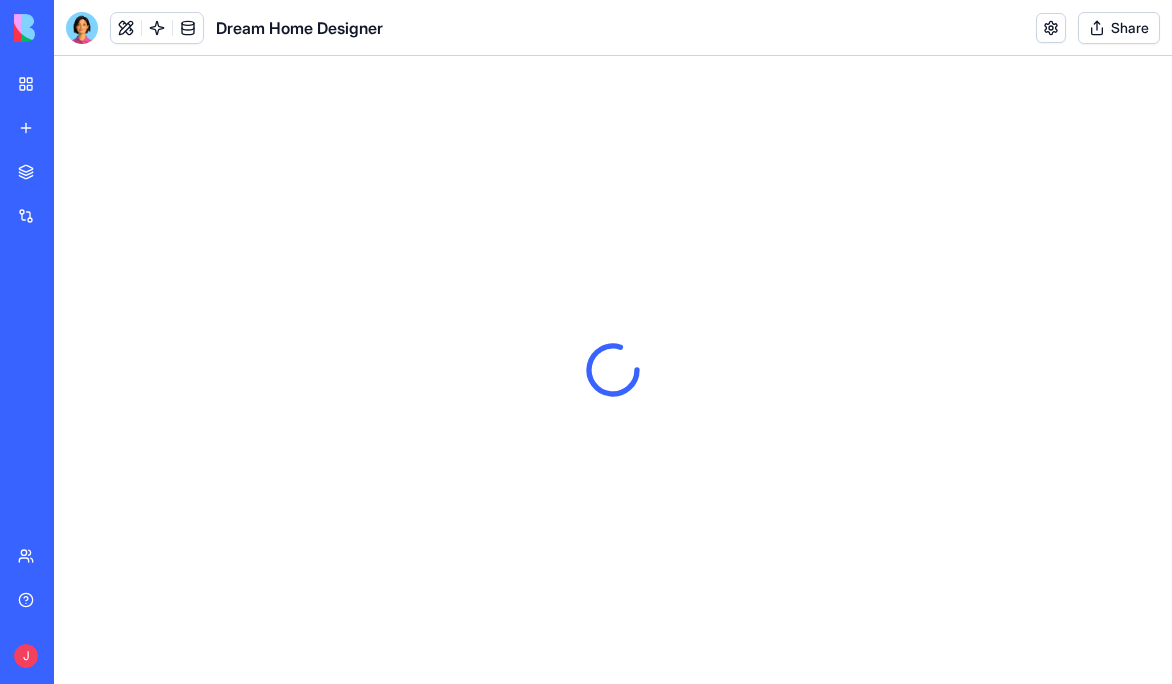 scroll, scrollTop: 0, scrollLeft: 0, axis: both 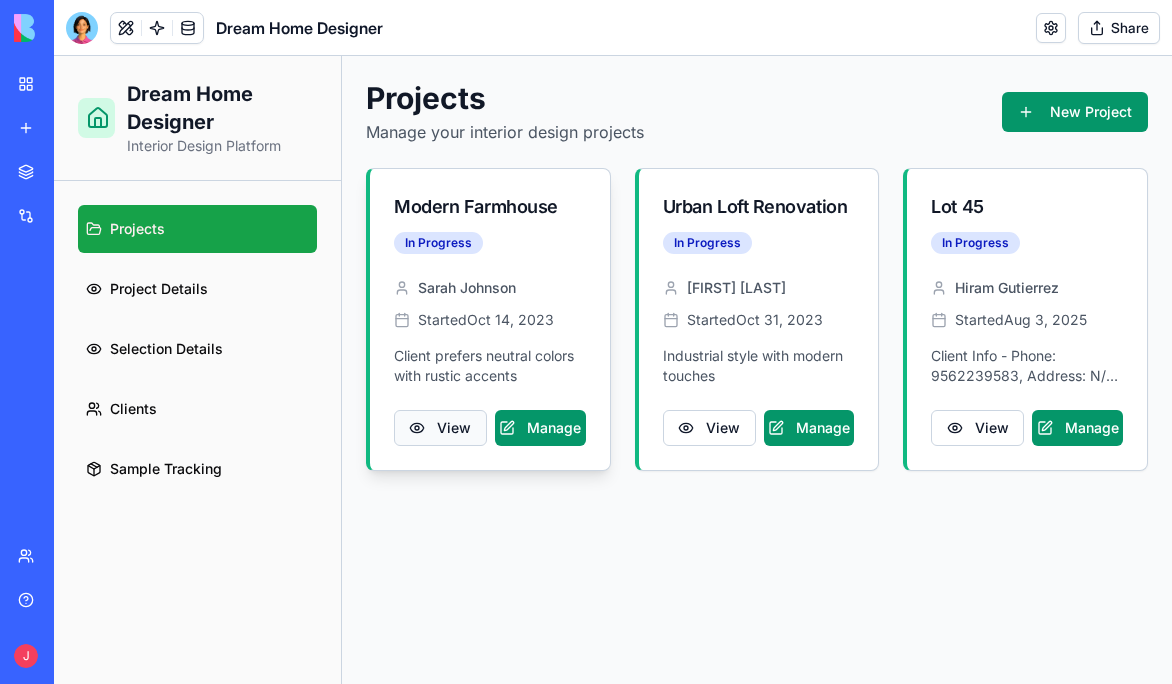 click on "View" at bounding box center (440, 428) 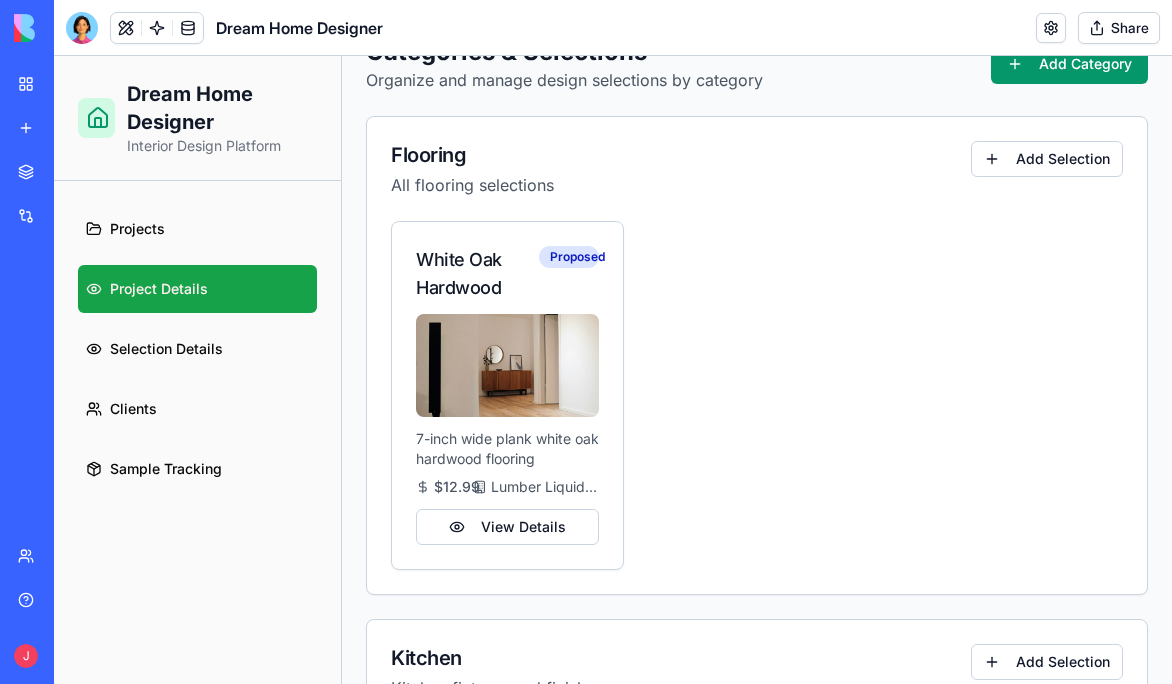 scroll, scrollTop: 536, scrollLeft: 0, axis: vertical 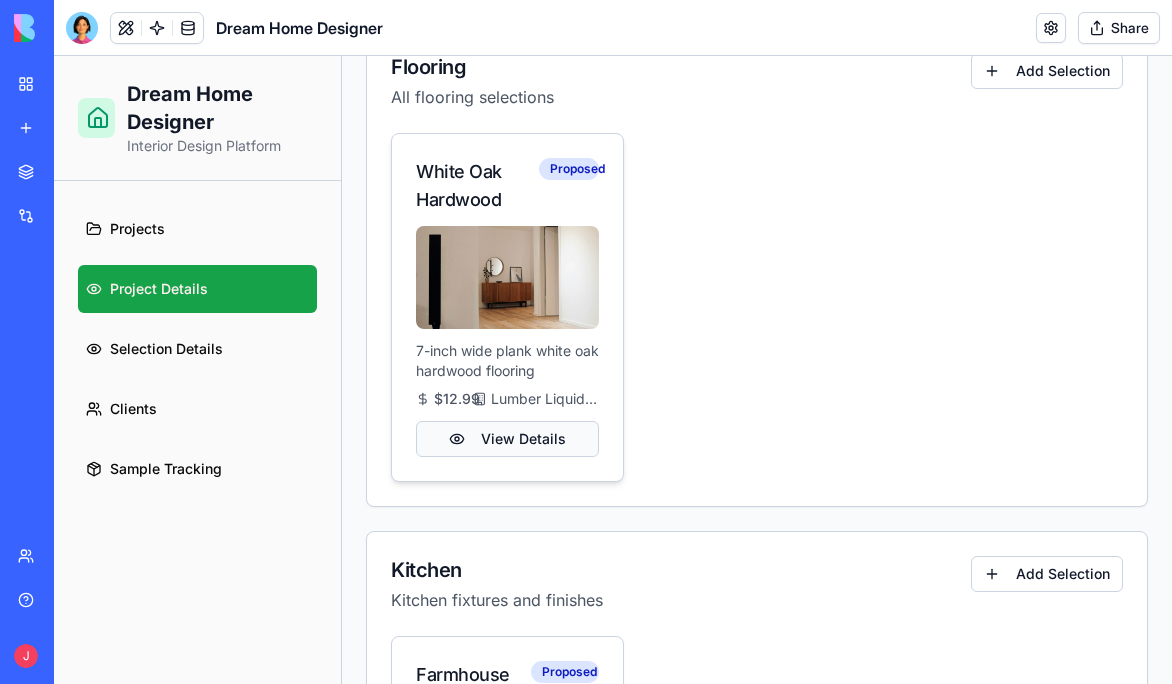 click on "View Details" at bounding box center [507, 439] 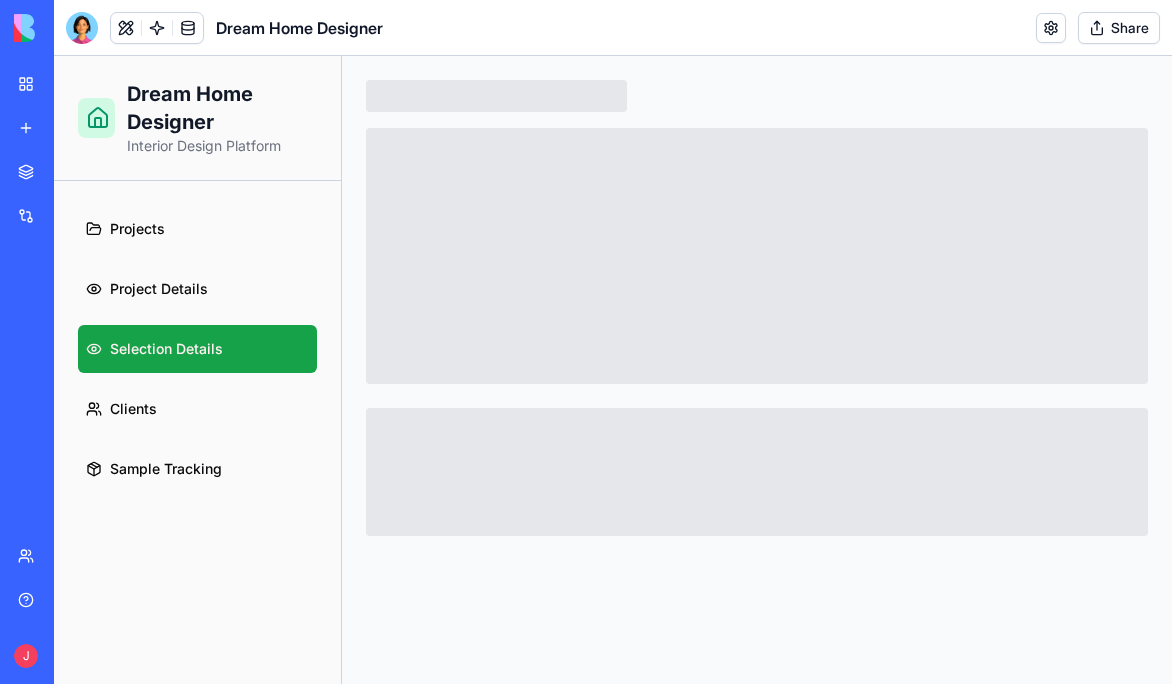 scroll, scrollTop: 0, scrollLeft: 0, axis: both 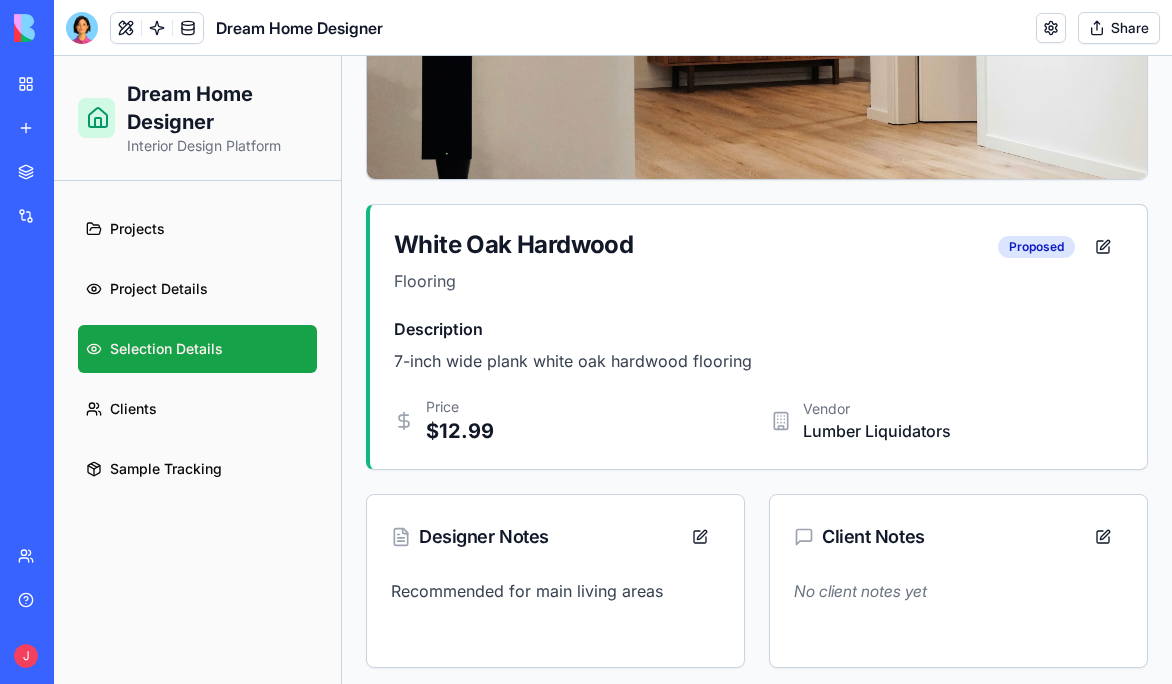 click on "Recommended for main living areas" at bounding box center (555, 623) 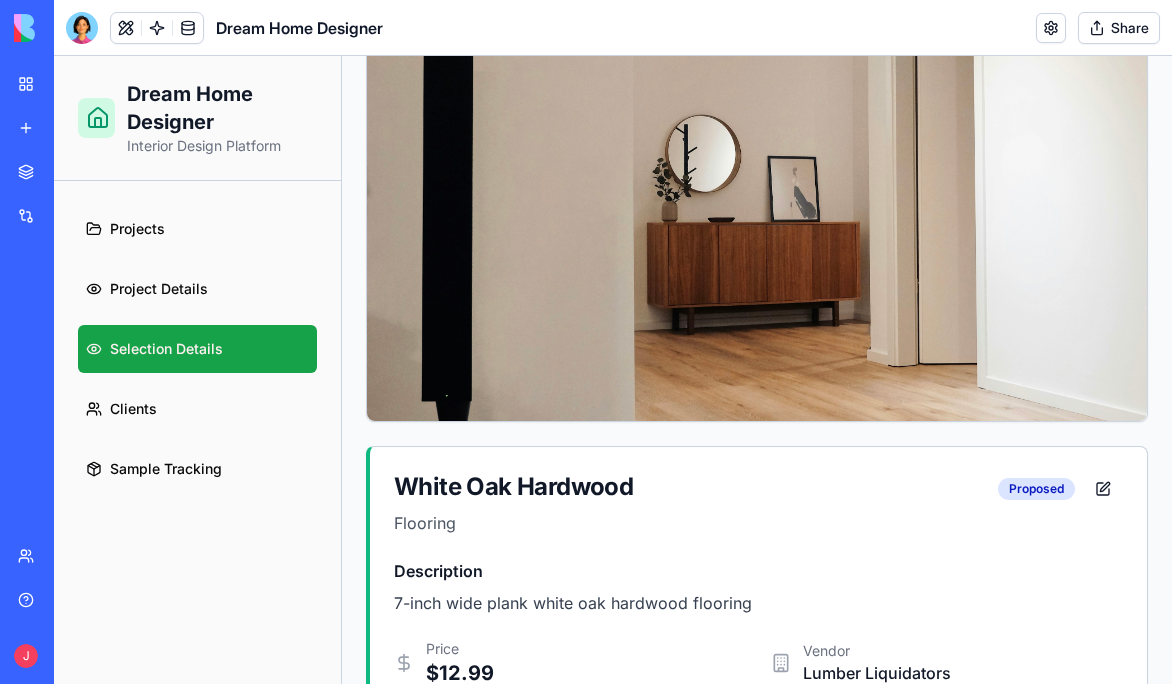 scroll, scrollTop: 0, scrollLeft: 0, axis: both 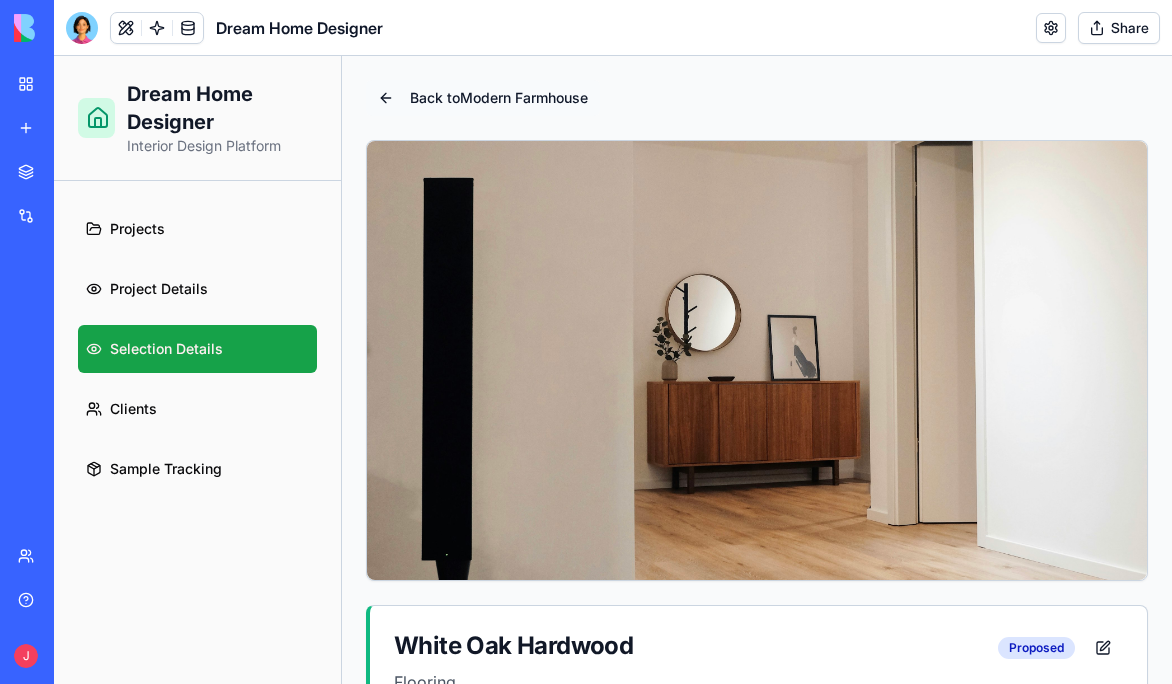 click on "Back to  Modern Farmhouse" at bounding box center [483, 98] 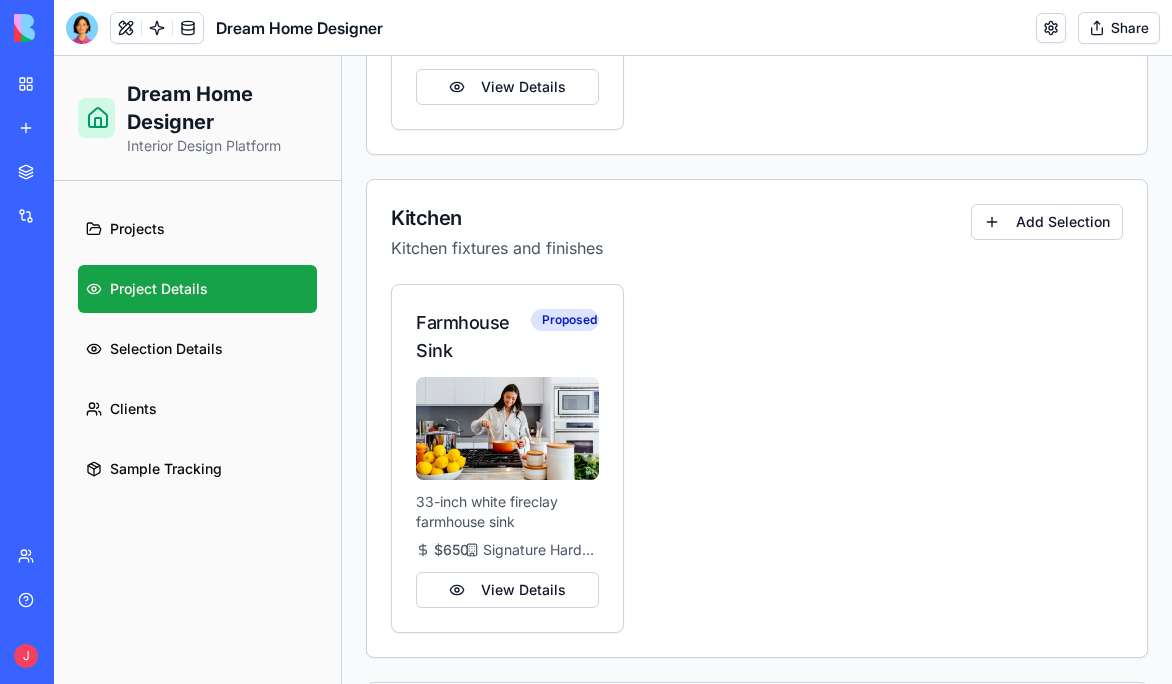 scroll, scrollTop: 885, scrollLeft: 0, axis: vertical 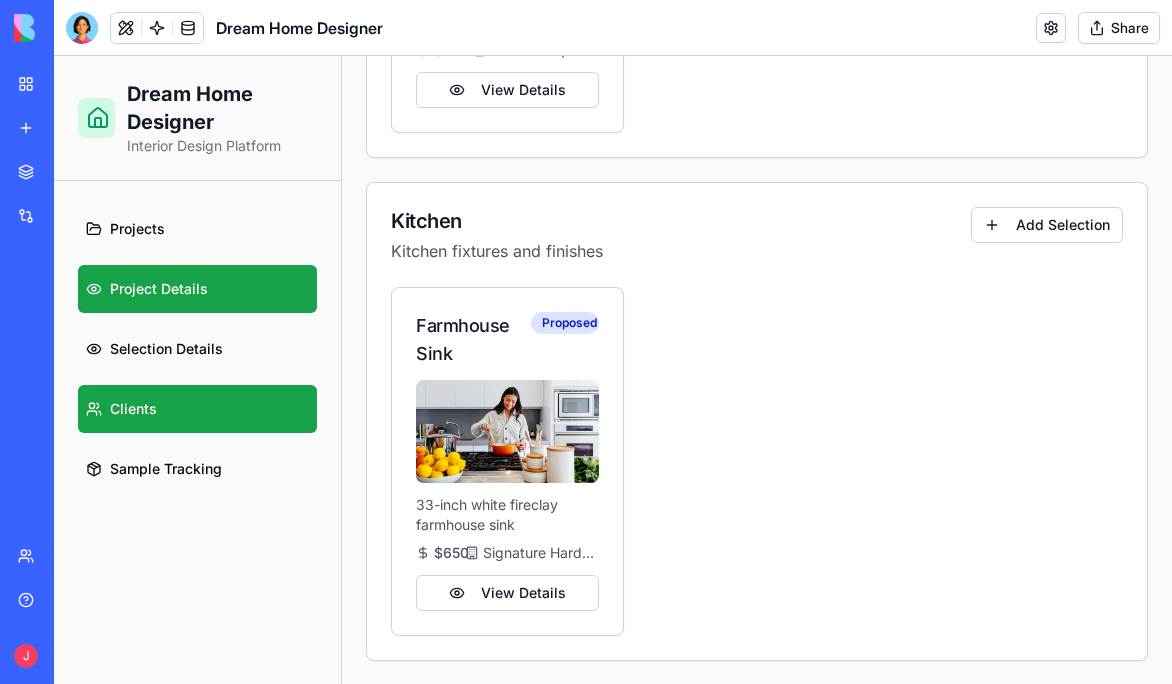 click on "Clients" at bounding box center [197, 409] 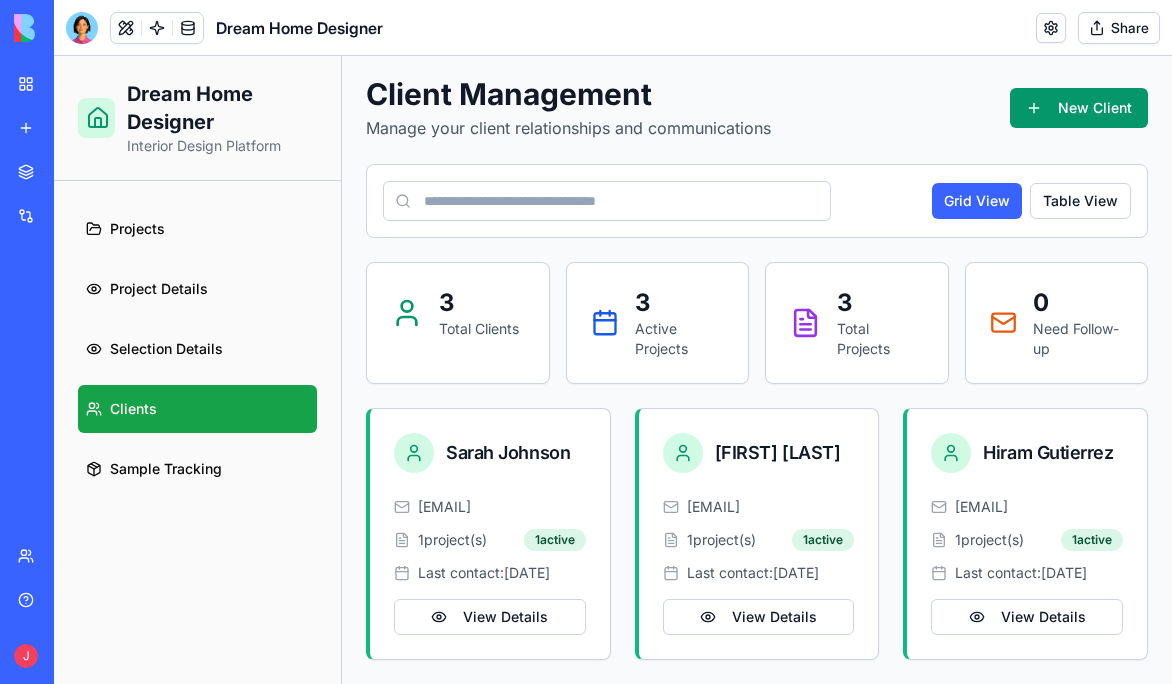 scroll, scrollTop: 24, scrollLeft: 0, axis: vertical 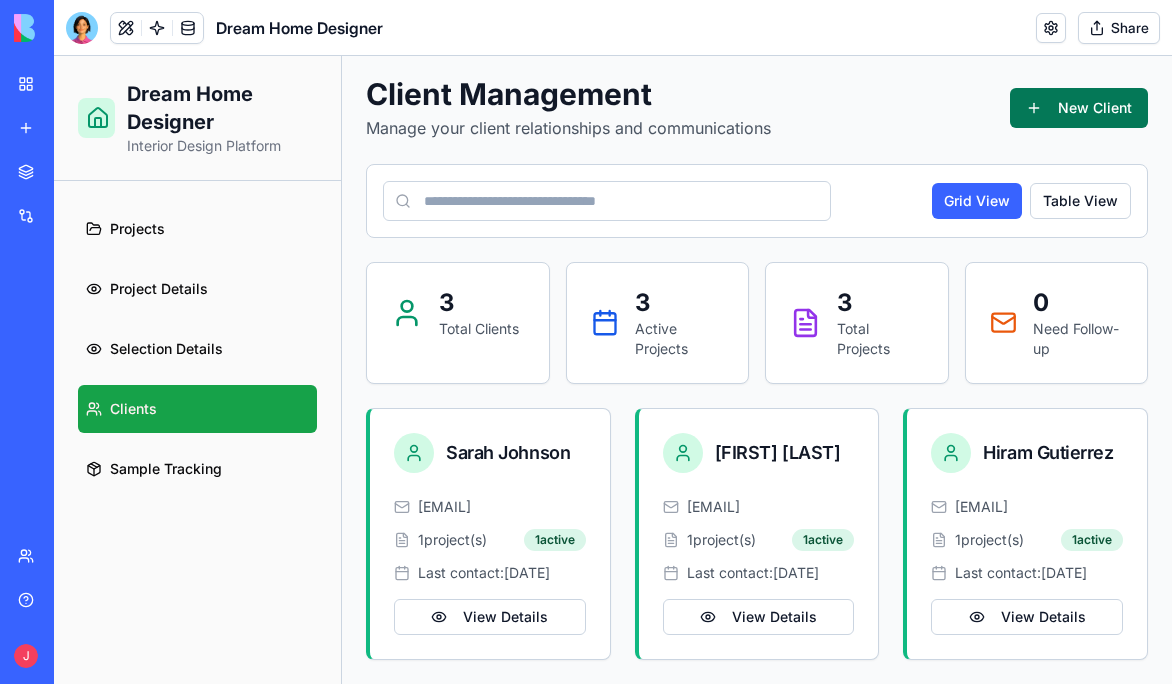 click on "New Client" at bounding box center [1079, 108] 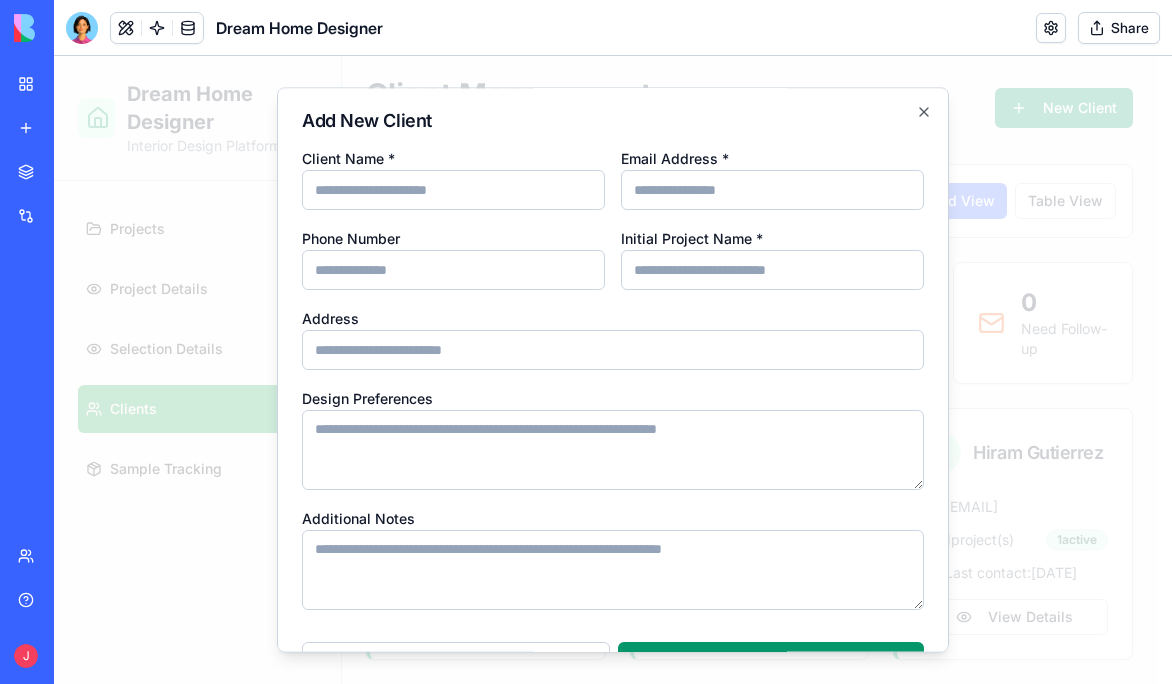 scroll, scrollTop: 55, scrollLeft: 0, axis: vertical 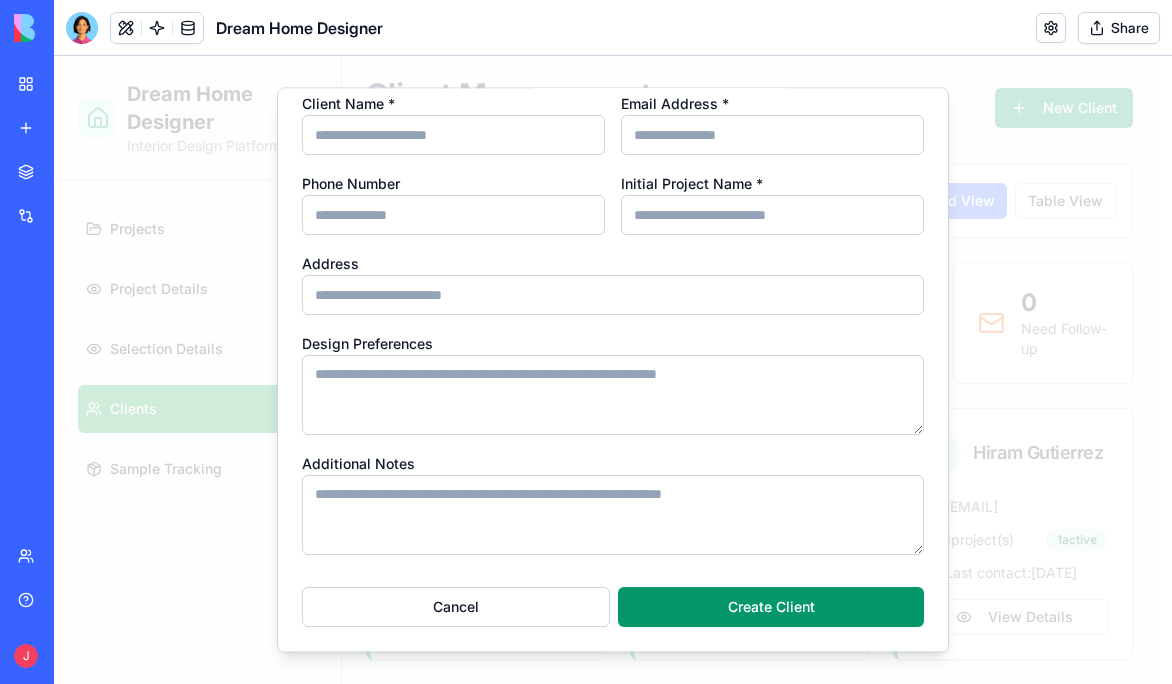 click at bounding box center (613, 370) 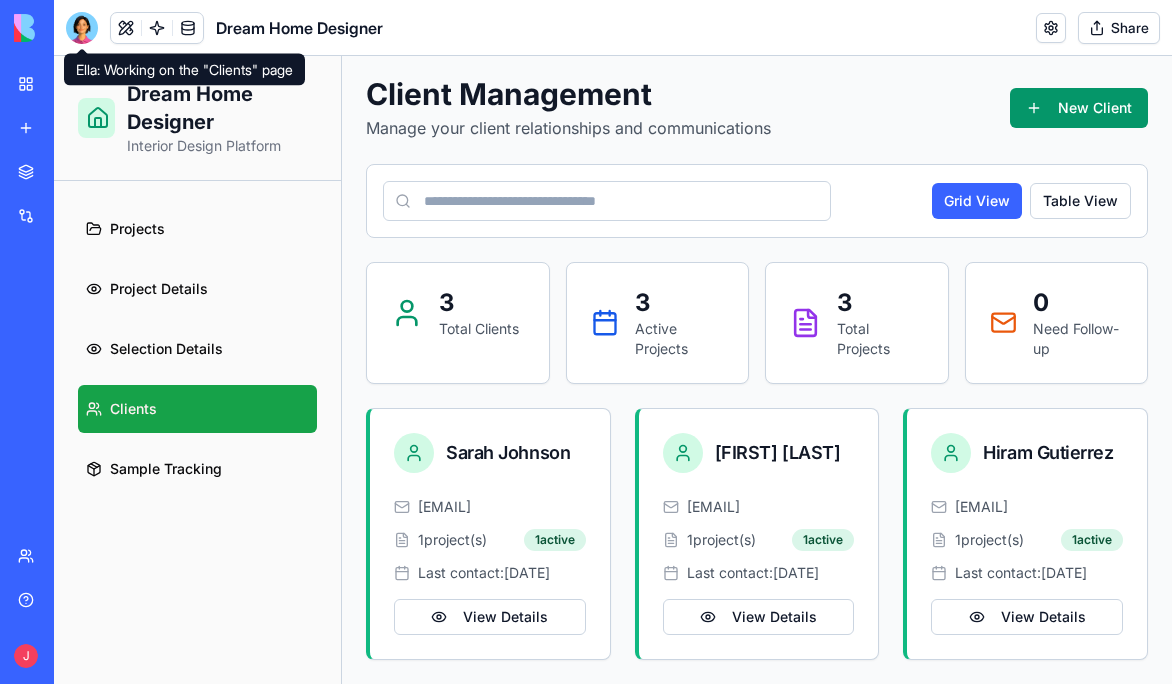 click at bounding box center [82, 28] 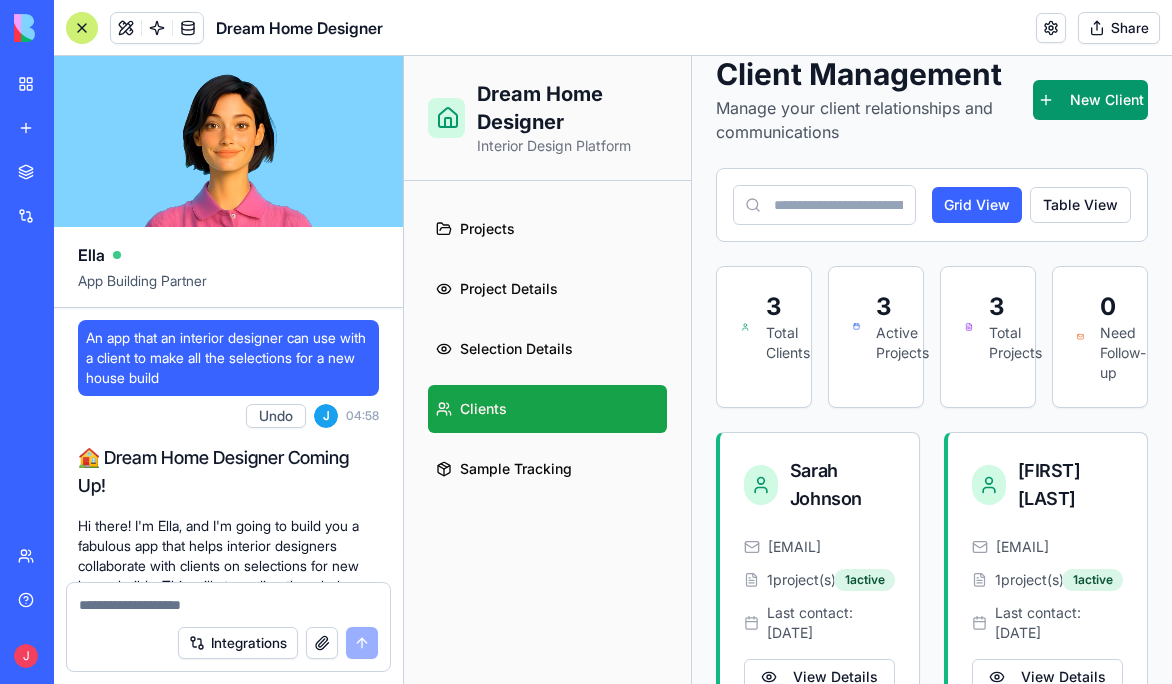 scroll, scrollTop: 2490, scrollLeft: 0, axis: vertical 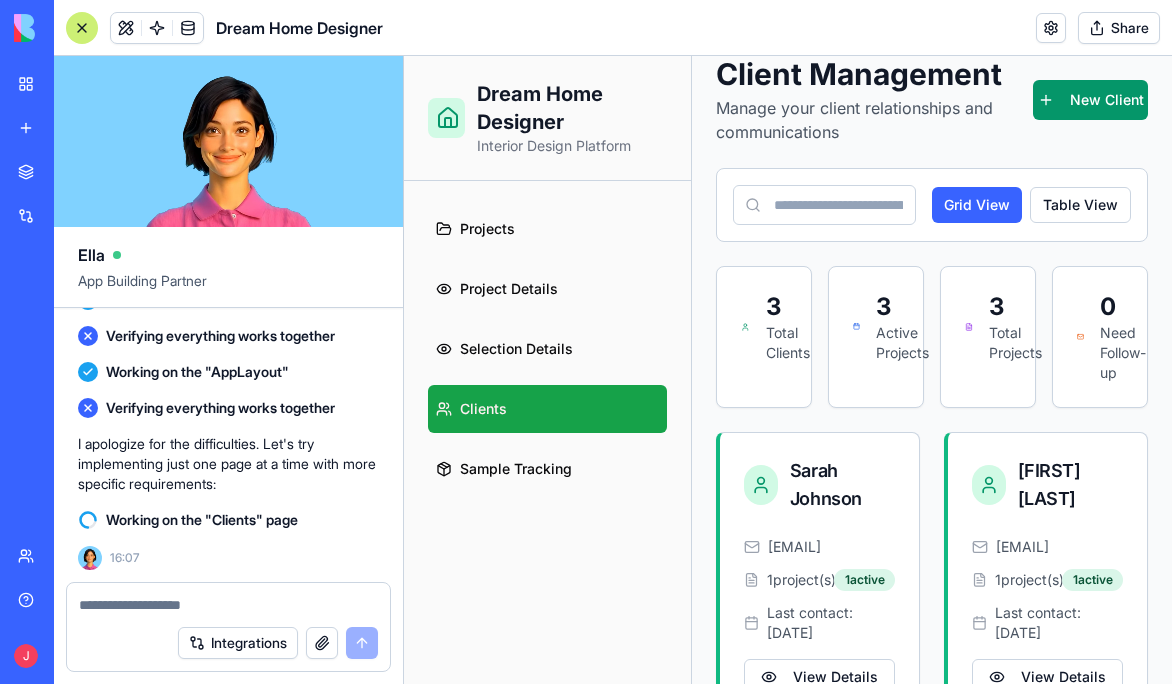 click on "Integrations" at bounding box center [238, 643] 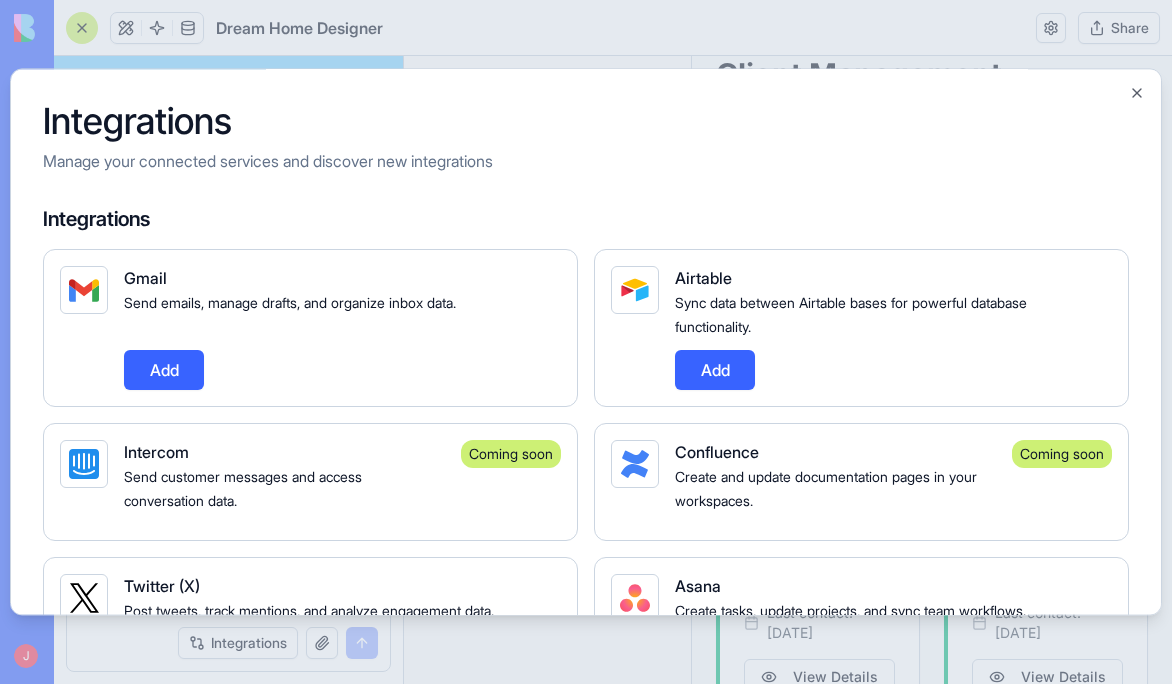 scroll, scrollTop: 2490, scrollLeft: 0, axis: vertical 